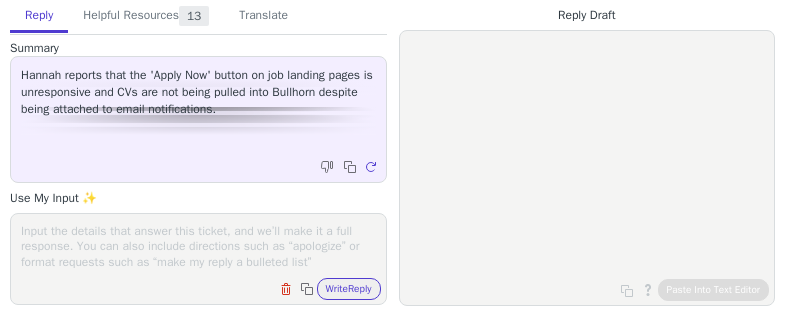 scroll, scrollTop: 0, scrollLeft: 0, axis: both 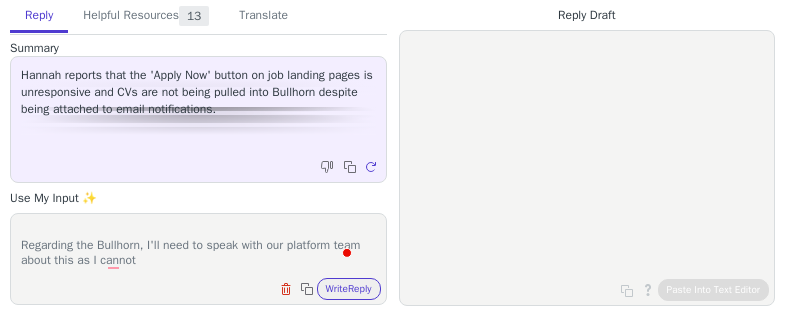 drag, startPoint x: 188, startPoint y: 257, endPoint x: 198, endPoint y: 258, distance: 10.049875 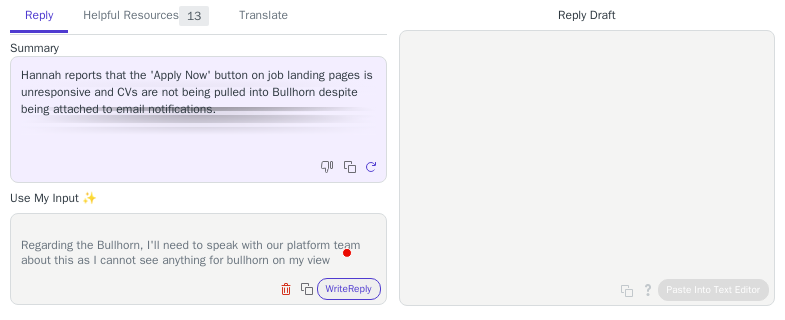scroll, scrollTop: 32, scrollLeft: 0, axis: vertical 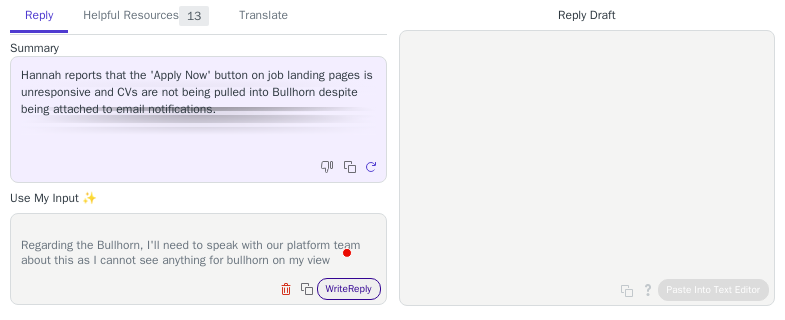 type on "Updated the apply button so it links down to the apply form.
Regarding the Bullhorn, I'll need to speak with our platform team about this as I cannot see anything for bullhorn on my view" 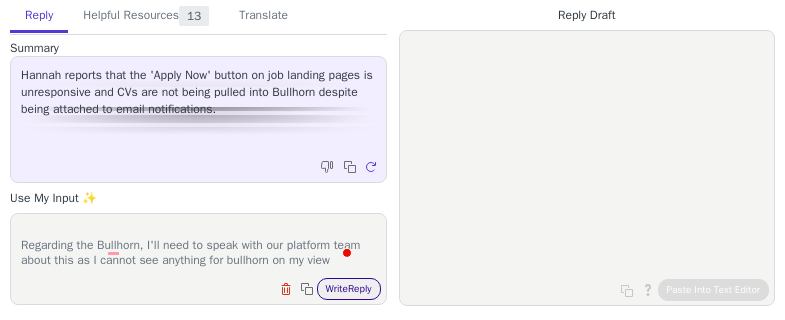 click on "Write  Reply" at bounding box center [349, 289] 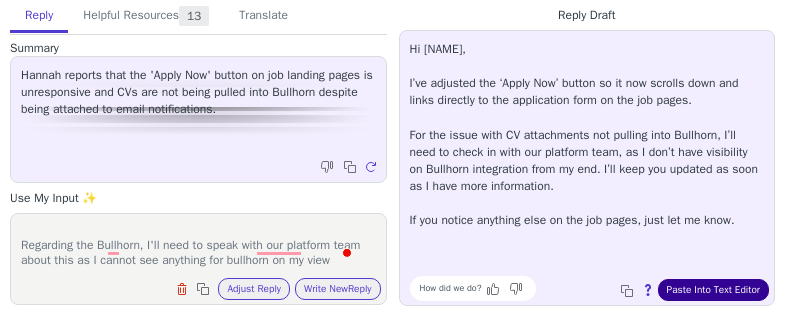 click on "Paste Into Text Editor" at bounding box center [713, 290] 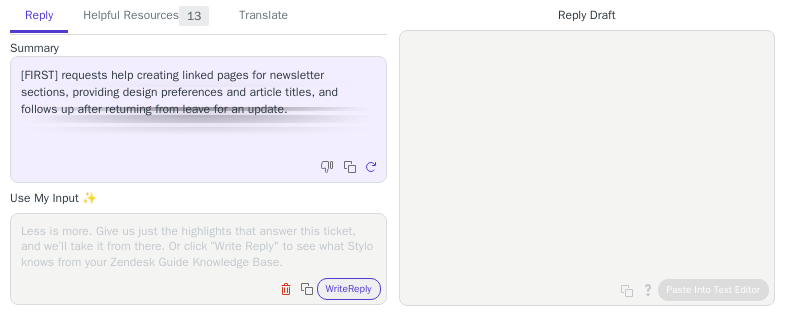 scroll, scrollTop: 0, scrollLeft: 0, axis: both 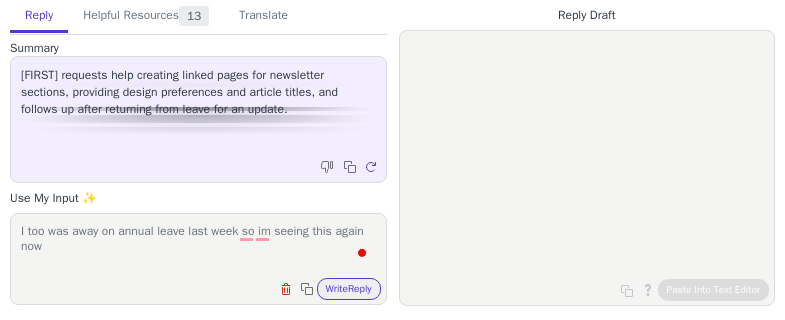 click on "I too was away on annual leave last week so im seeing this again now" at bounding box center (198, 246) 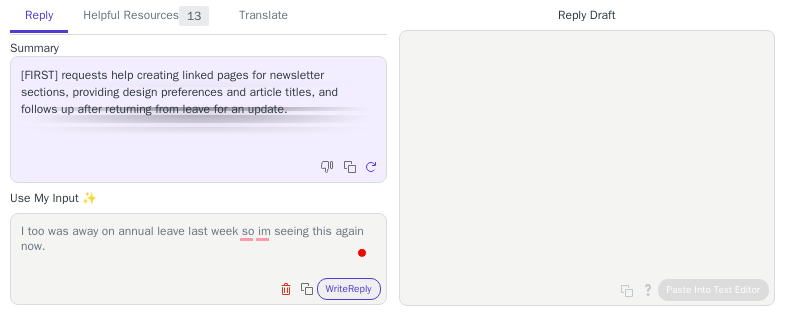 scroll, scrollTop: 1, scrollLeft: 0, axis: vertical 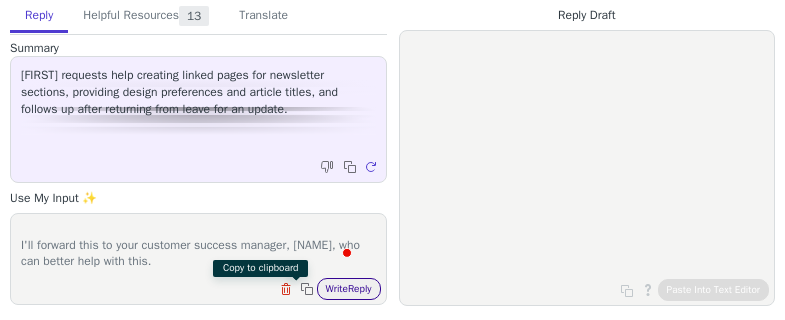 type on "I too was away on annual leave last week so im seeing this again now.
I'll forward this to your customer success manager, [NAME], who can better help with this." 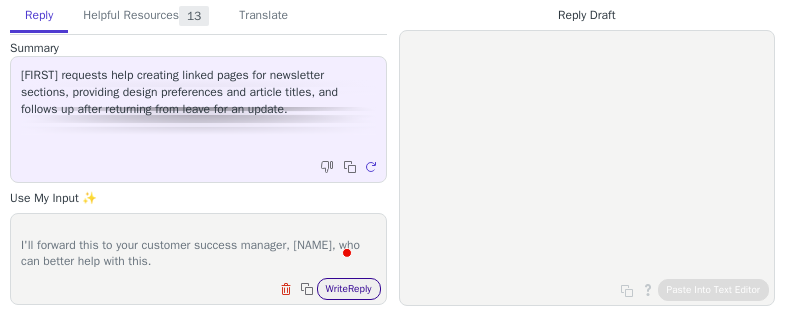 click on "Write  Reply" at bounding box center (349, 289) 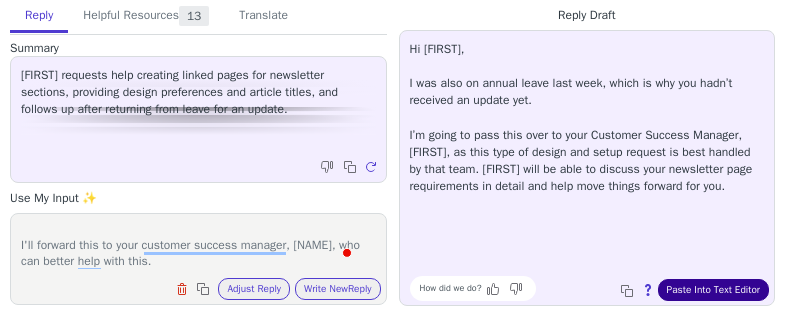 click on "Paste Into Text Editor" at bounding box center [713, 290] 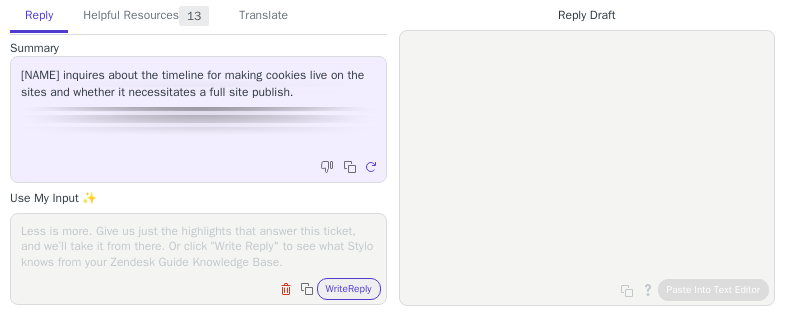 scroll, scrollTop: 0, scrollLeft: 0, axis: both 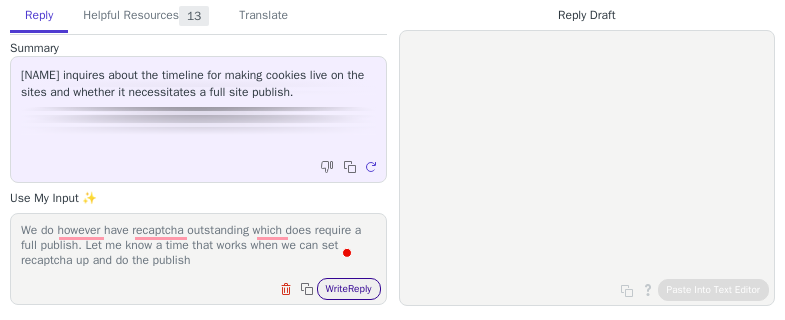 type on "Cookies are already live on the website, can be found in the bottom left corner of the screen (image attached) no full publish required.
We do however have recaptcha outstanding which does require a full publish. Let me know a time that works when we can set recaptcha up and do the publish" 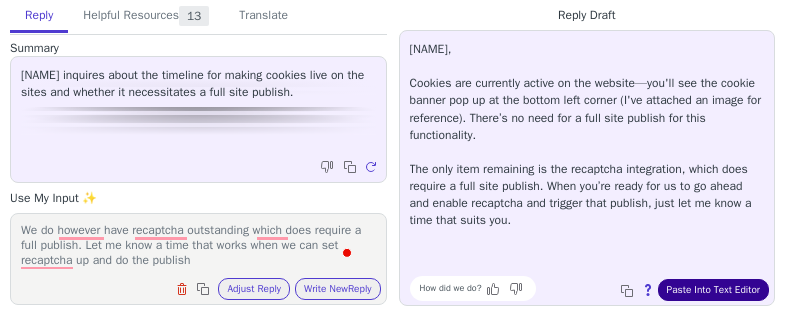 click on "Paste Into Text Editor" at bounding box center (713, 290) 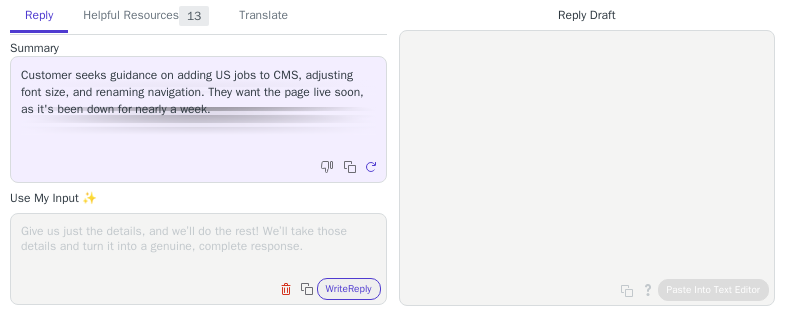 scroll, scrollTop: 0, scrollLeft: 0, axis: both 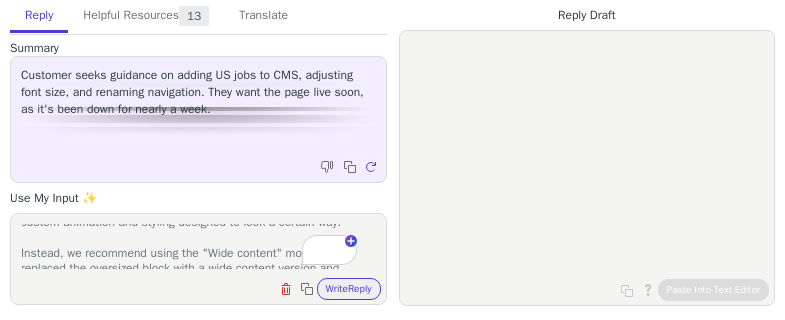 click on "Reason the text was so oversized and not showing bold text etc was that the module used (Oversized statement block) has a custom animation and styling designed to look a certain way.
Instead, we recommend using the "Wide content" module. I've replaced the oversized block with a wide content version and published it to staging.
I've also updated the nav text to now say Clients > Global as requested.
If you're" at bounding box center [198, 246] 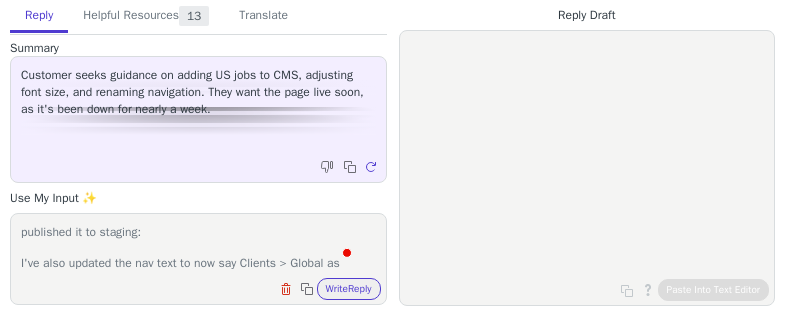 paste on "https://career-legal.staging.wearevennture.co.uk/global/" 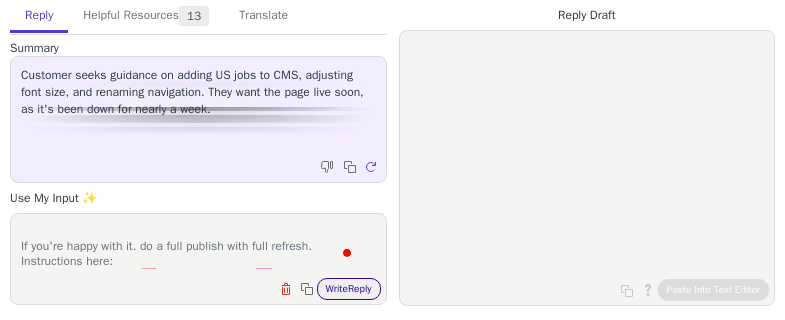 type on "Reason the text was so oversized and not showing bold text etc was that the module used (Oversized statement block) has a custom animation and styling designed to look a certain way.
Instead, we recommend using the "Wide content" module. I've replaced the oversized block with a wide content version and published it to staging: [URL]
I've also updated the nav text to now say Clients > Global as requested.
If you're happy with it. do a full publish with full refresh. Instructions here:" 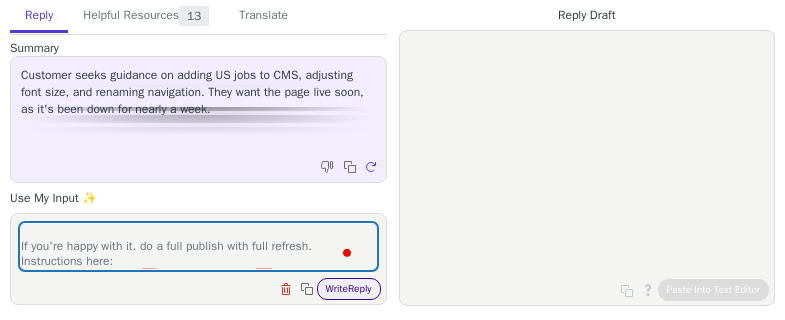 click on "Write  Reply" at bounding box center (349, 289) 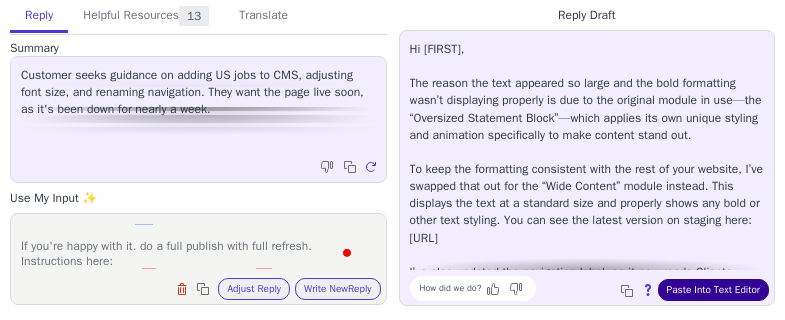 click on "Paste Into Text Editor" at bounding box center (713, 290) 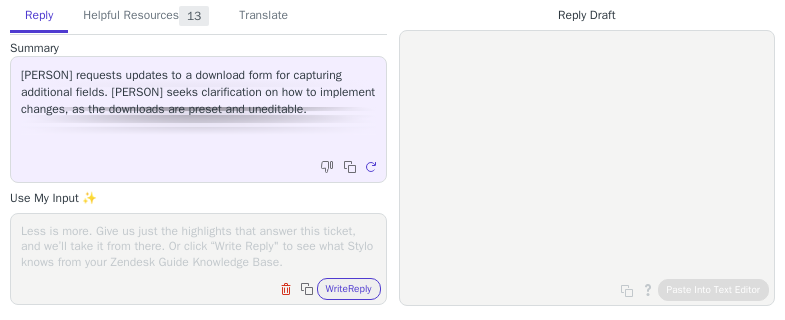 click at bounding box center [198, 246] 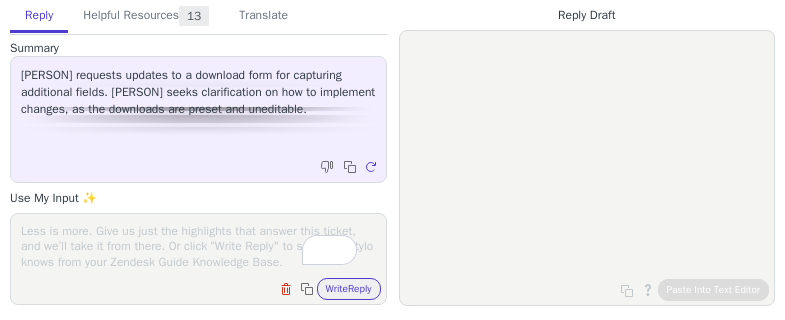 click at bounding box center (198, 246) 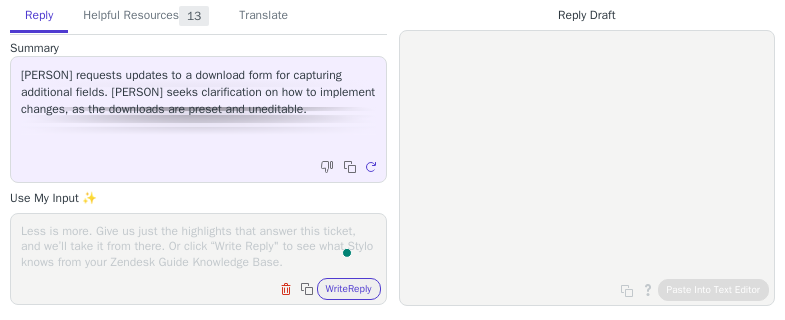 click at bounding box center [198, 246] 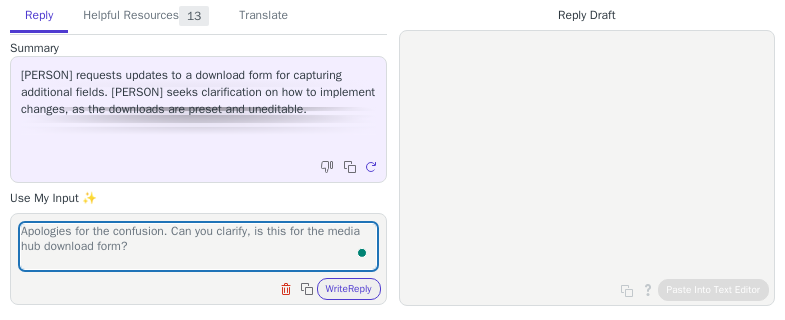 click on "Clear field Copy to clipboard Write  Reply" at bounding box center [328, 289] 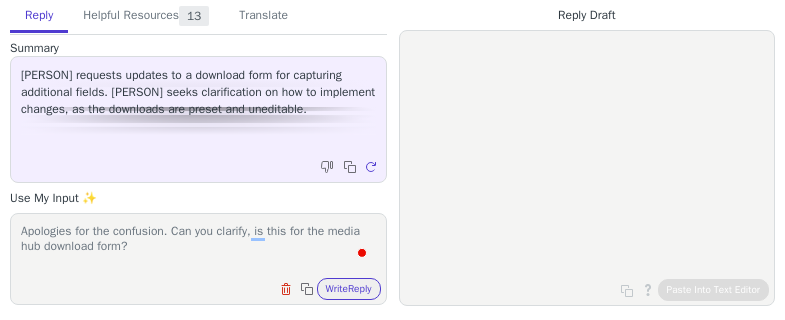 click on "Apologies for the confusion. Can you clarify, is this for the media hub download form?" at bounding box center [198, 246] 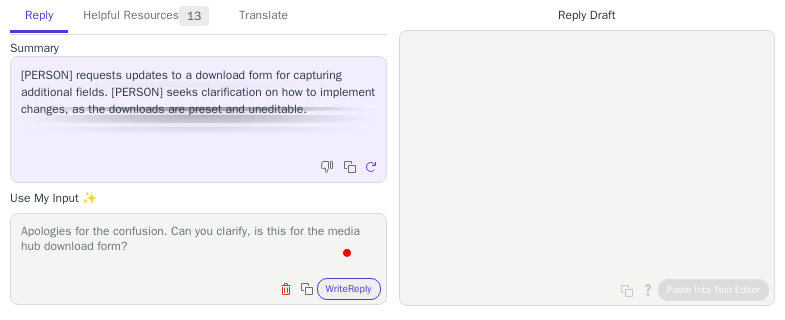 scroll, scrollTop: 17, scrollLeft: 0, axis: vertical 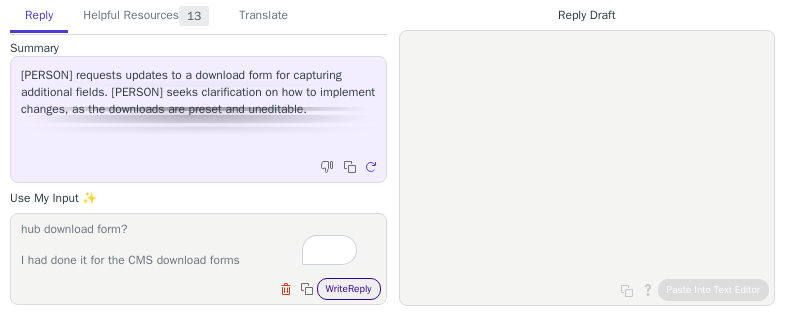 type on "Apologies for the confusion. Can you clarify, is this for the media hub download form?
I had done it for the CMS download forms" 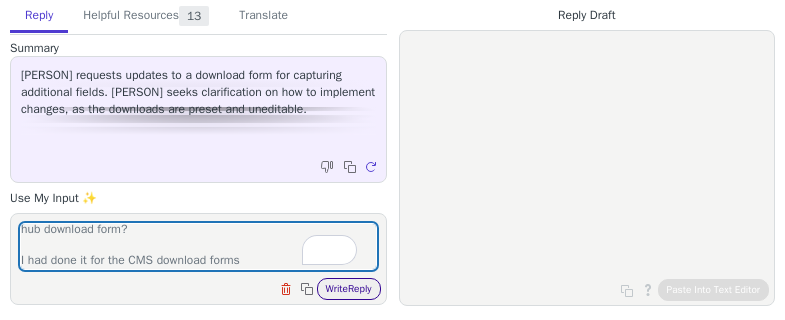 click on "Write  Reply" at bounding box center (349, 289) 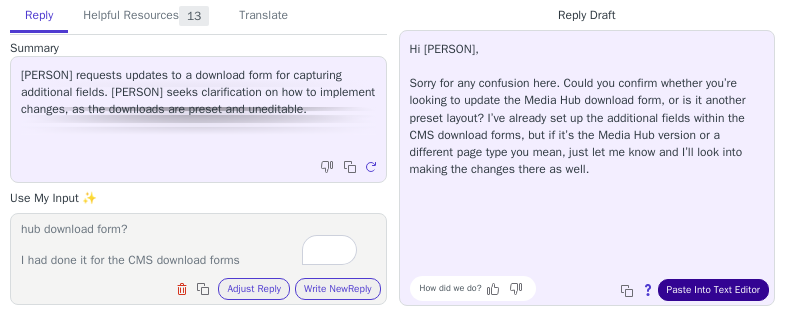 click on "Paste Into Text Editor" at bounding box center (713, 290) 